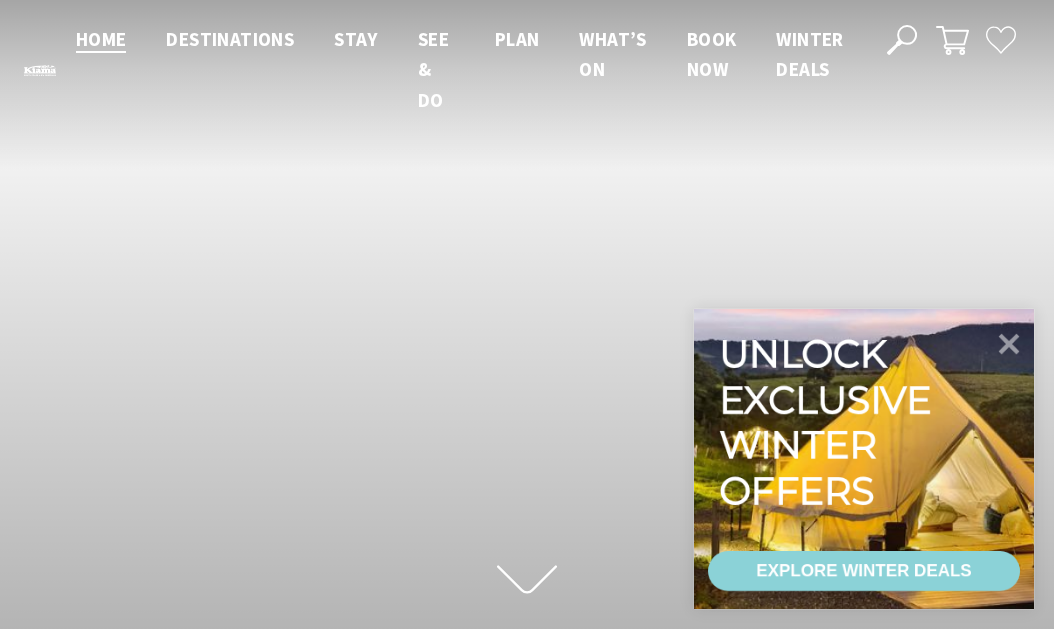 scroll, scrollTop: 0, scrollLeft: 0, axis: both 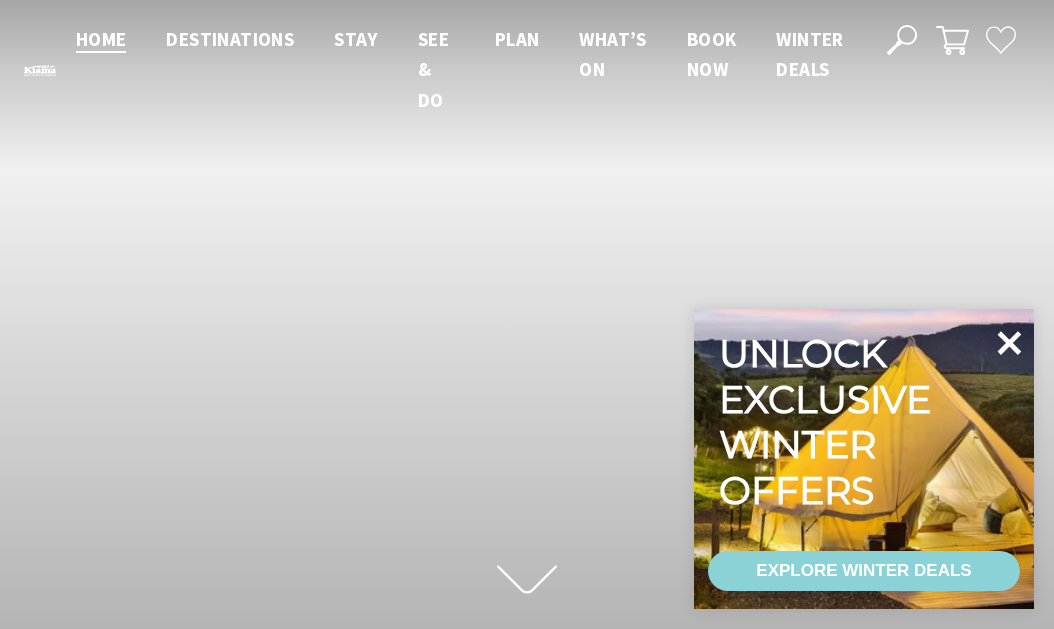 click 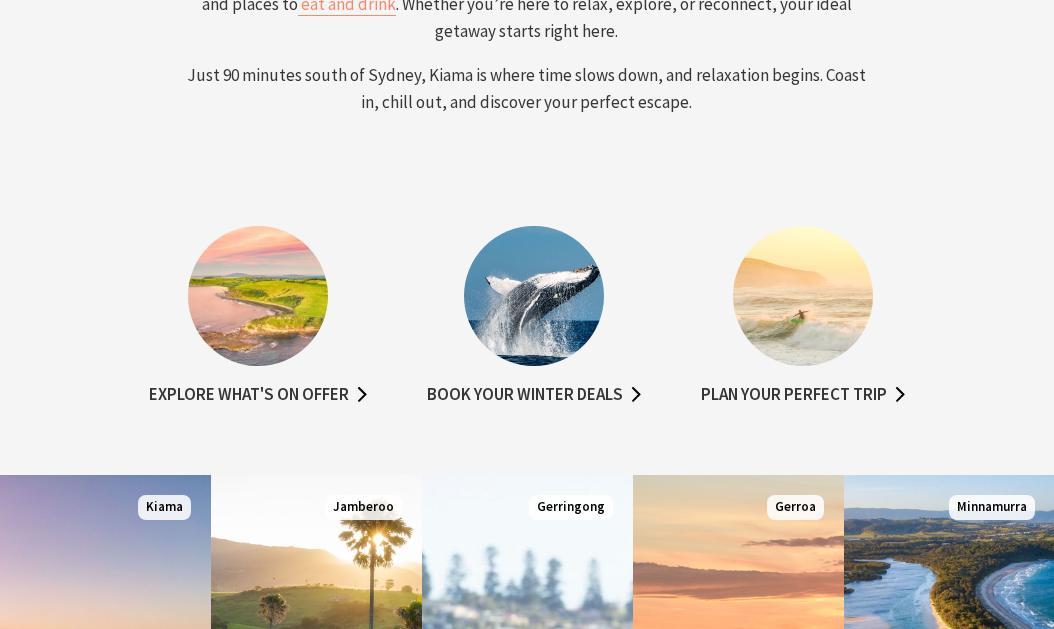 scroll, scrollTop: 800, scrollLeft: 0, axis: vertical 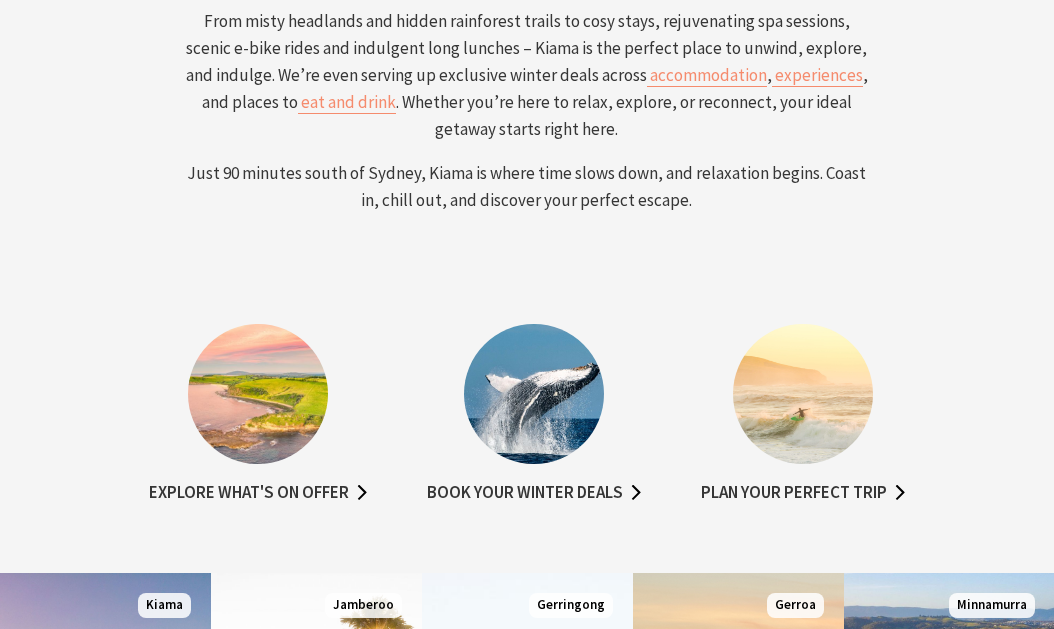 click on "Explore what's on offer
Book your winter deals
Plan your perfect trip" at bounding box center [527, 421] 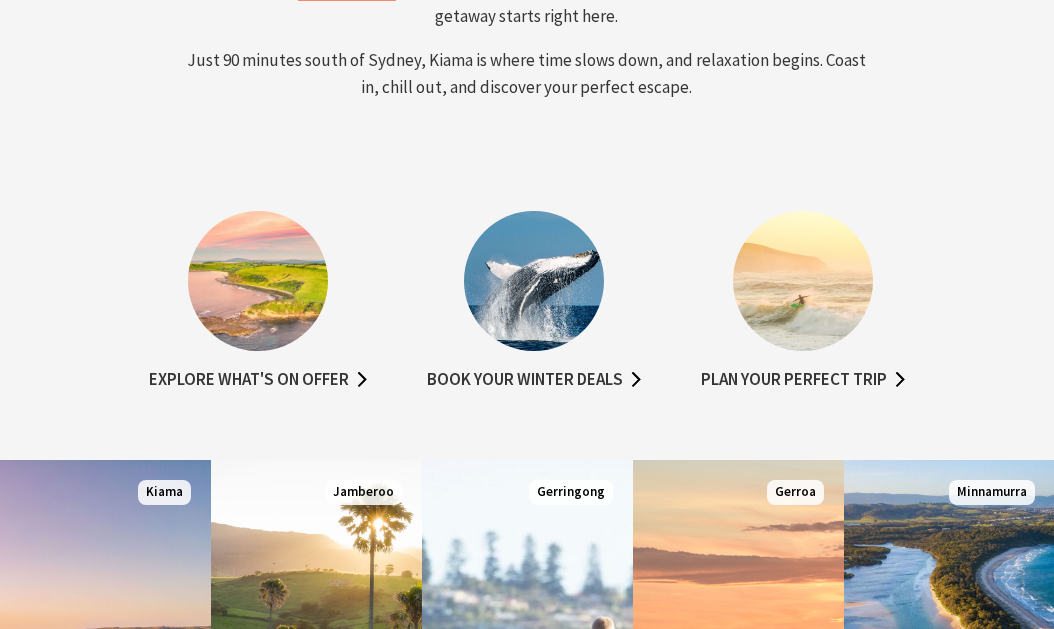 scroll, scrollTop: 1100, scrollLeft: 0, axis: vertical 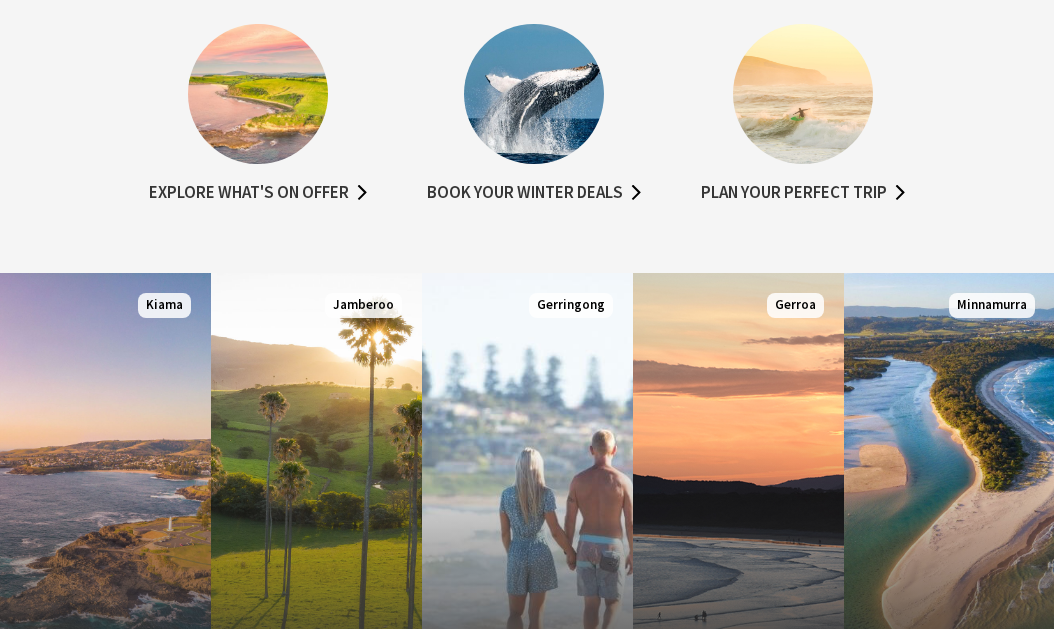 click on "Explore what's on offer
Book your winter deals
Plan your perfect trip" at bounding box center (527, 121) 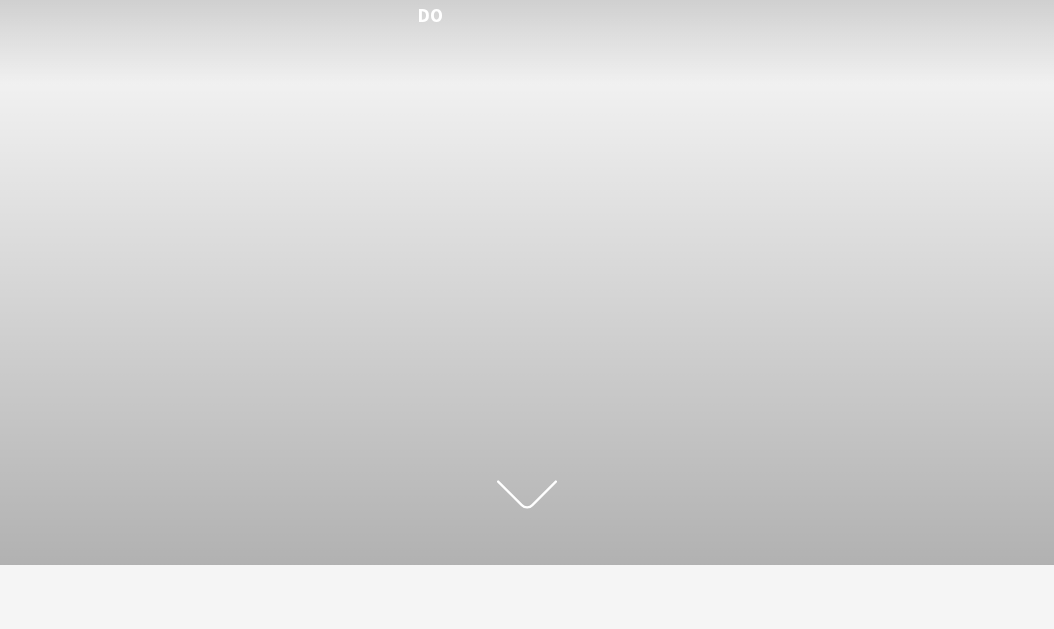 scroll, scrollTop: 0, scrollLeft: 0, axis: both 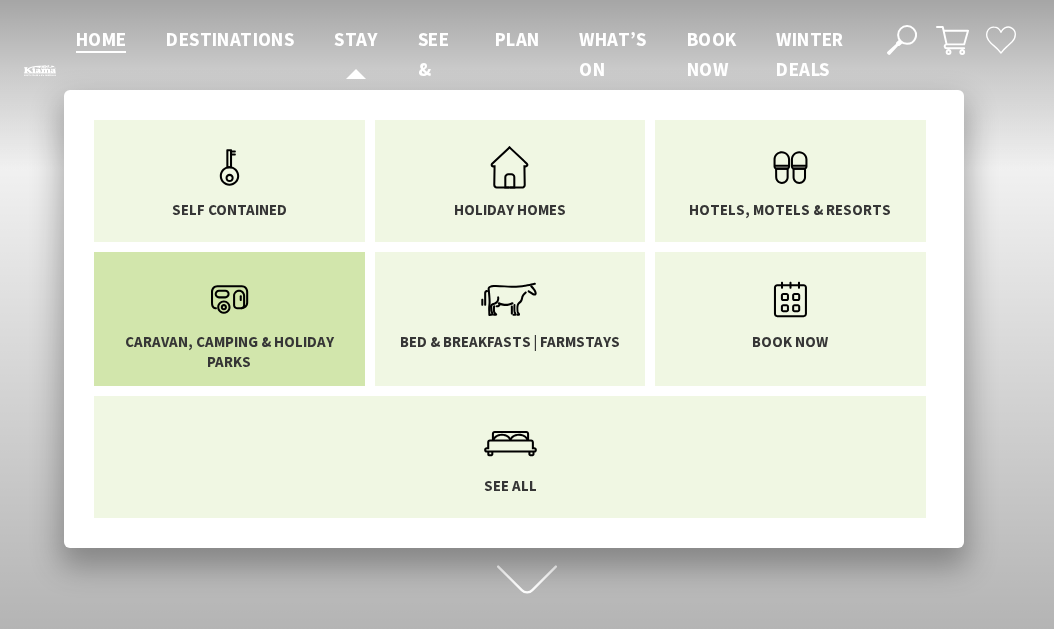 click 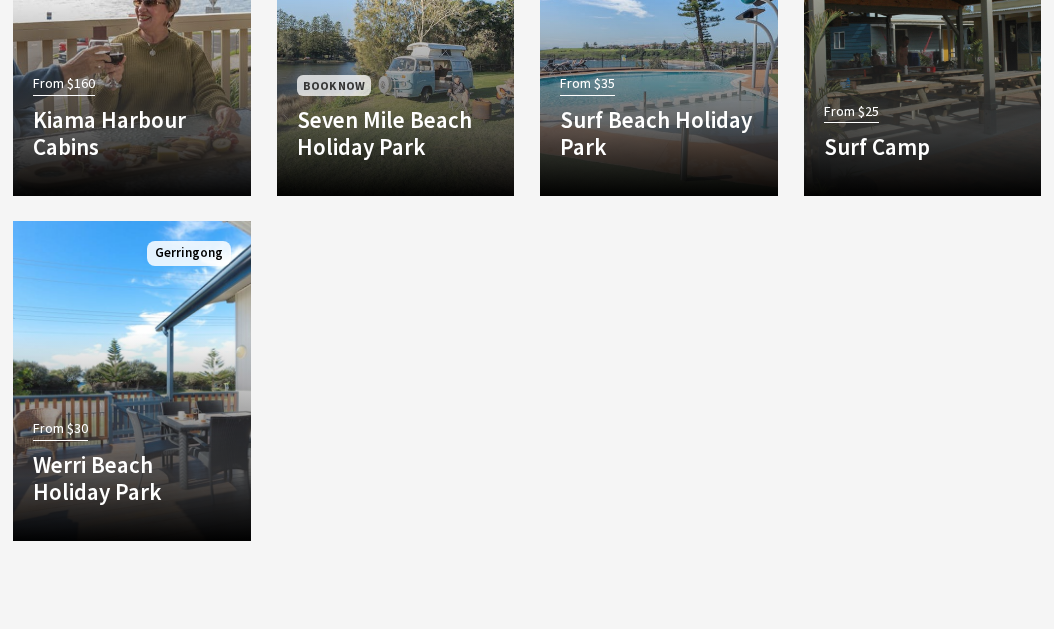 scroll, scrollTop: 1600, scrollLeft: 0, axis: vertical 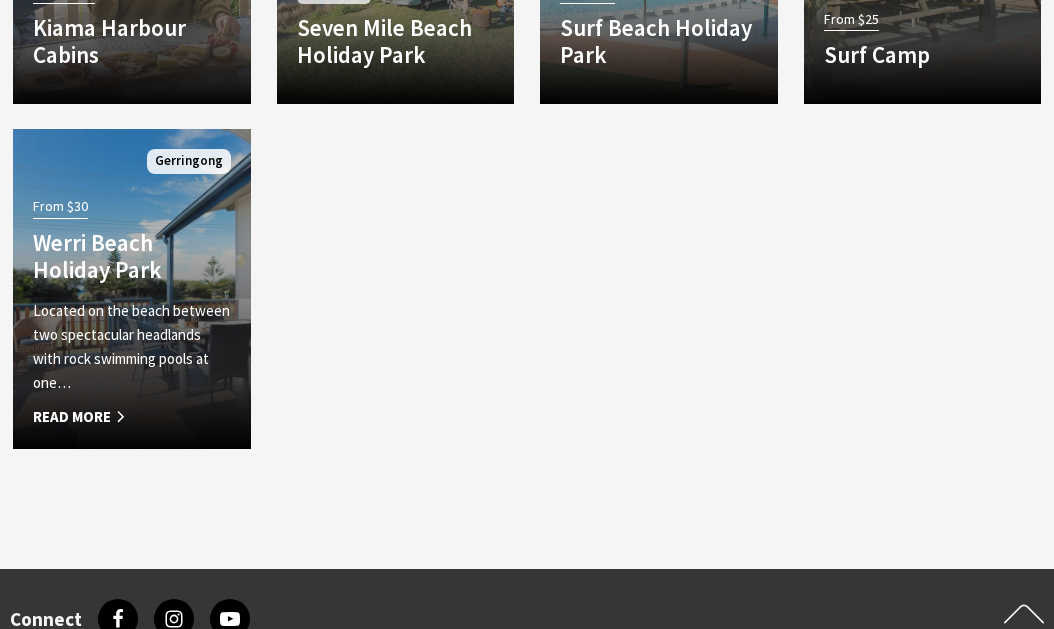 click on "Werri Beach Holiday Park" at bounding box center (132, 256) 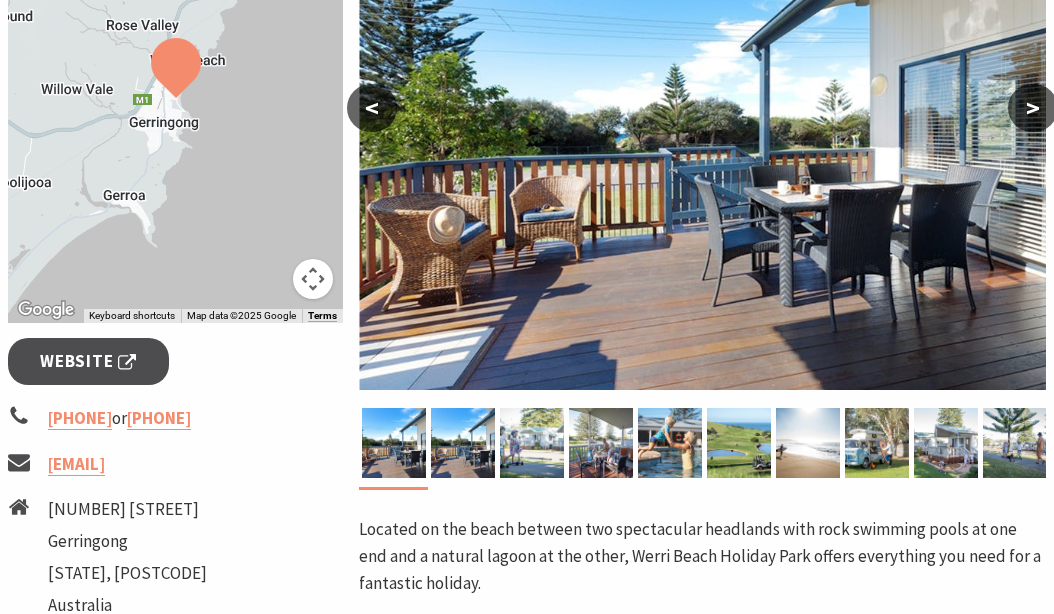 scroll, scrollTop: 300, scrollLeft: 0, axis: vertical 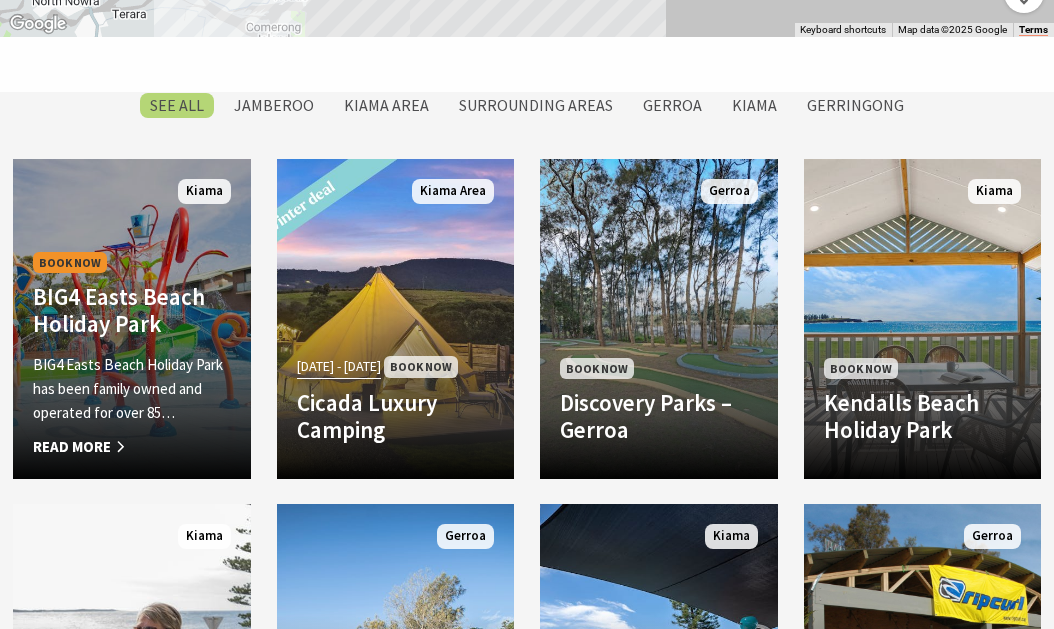 click on "BIG4 Easts Beach Holiday Park has been family owned and operated for over 85…" at bounding box center (132, 389) 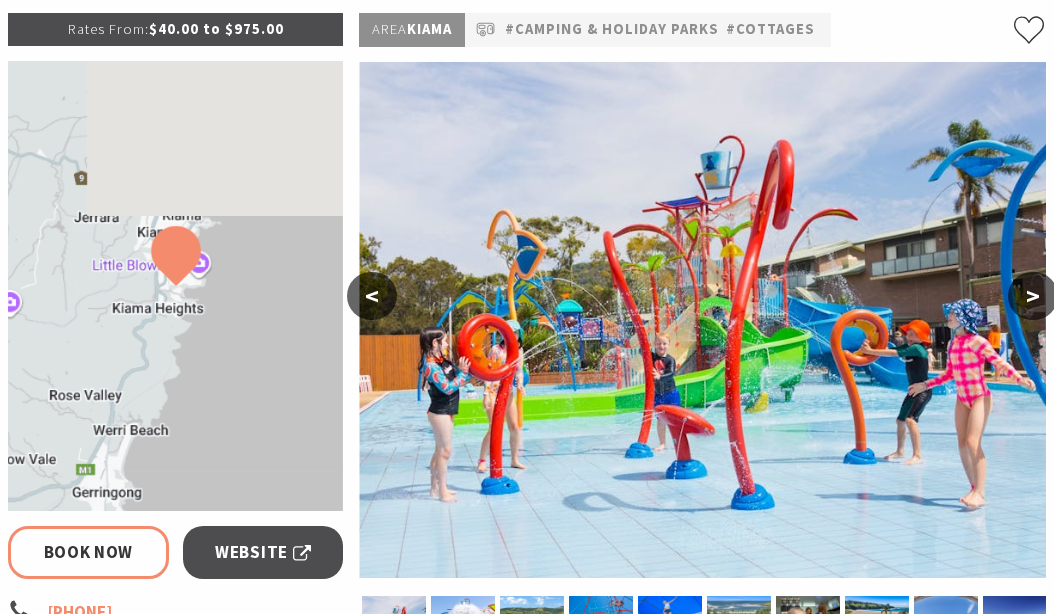 select on "3" 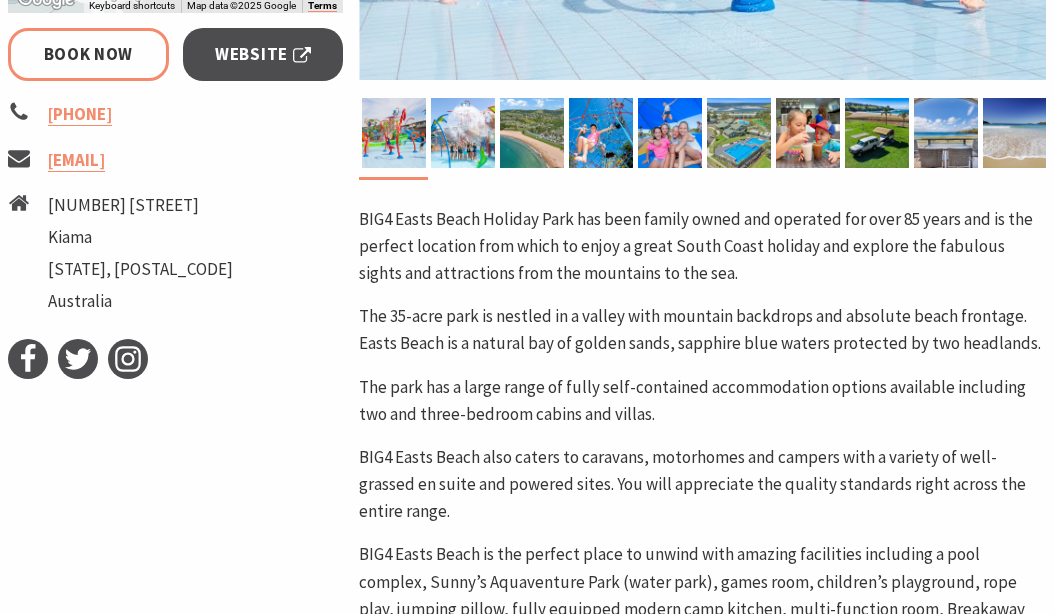 scroll, scrollTop: 700, scrollLeft: 0, axis: vertical 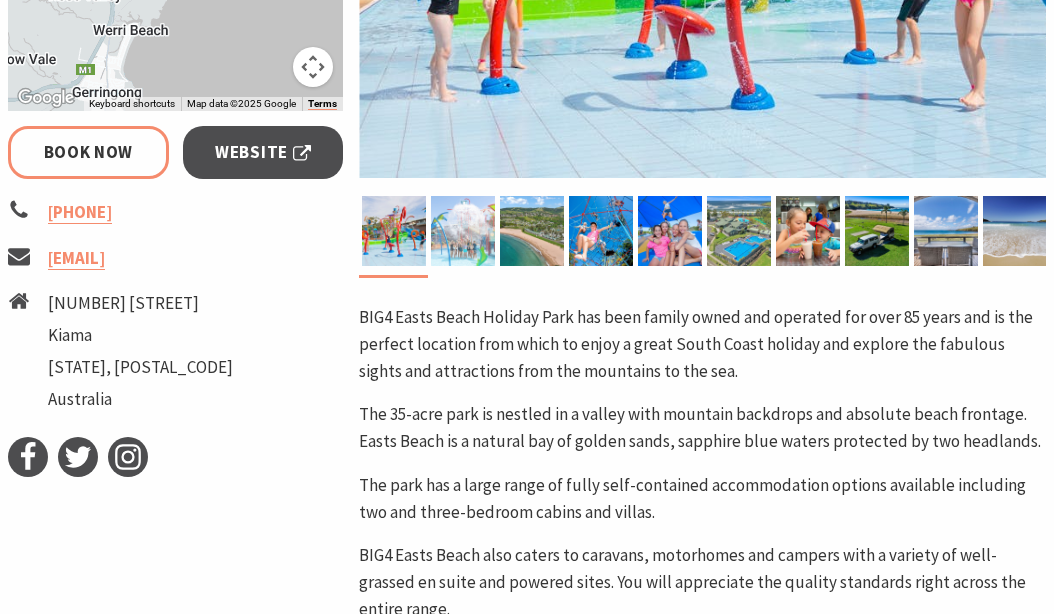 click at bounding box center (463, 231) 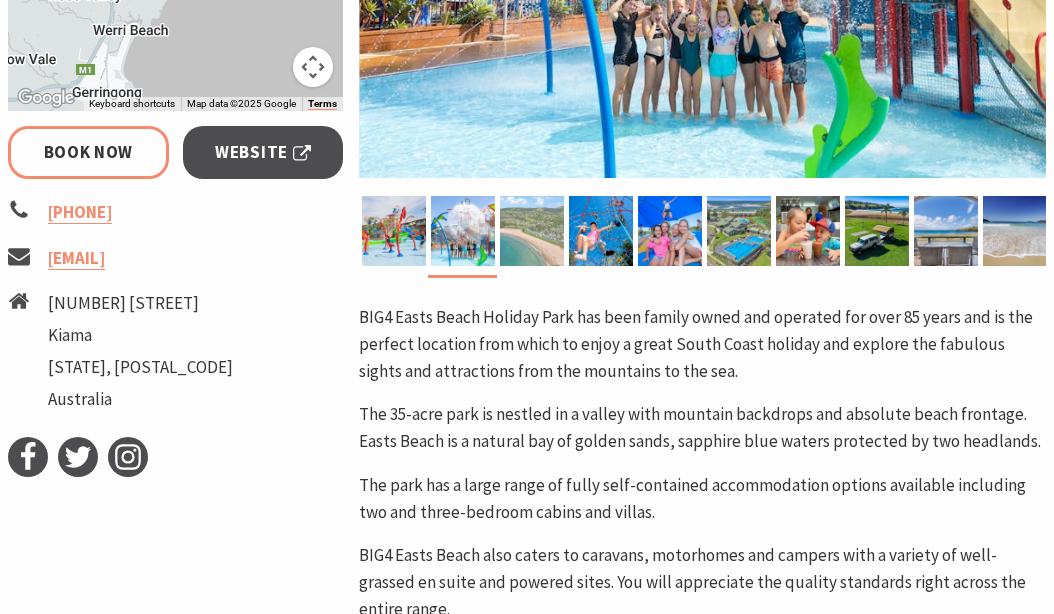click at bounding box center (532, 231) 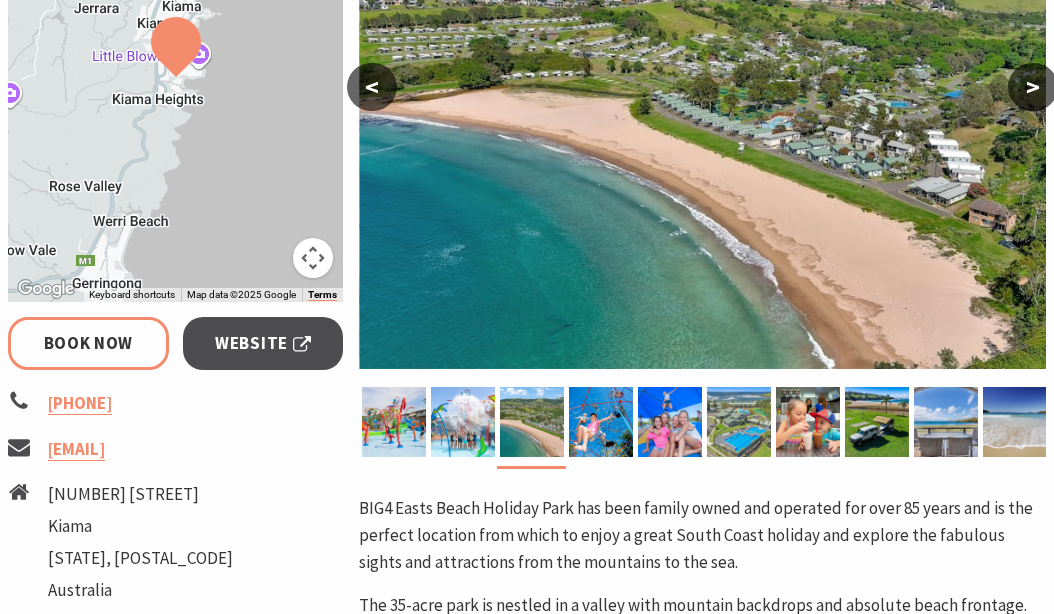 scroll, scrollTop: 500, scrollLeft: 0, axis: vertical 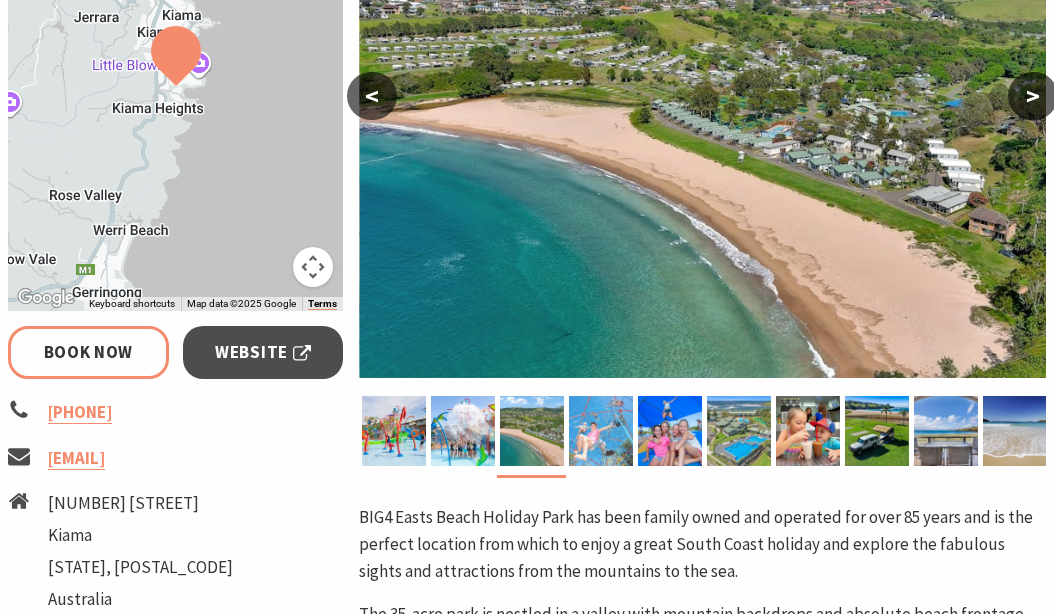 click at bounding box center (601, 431) 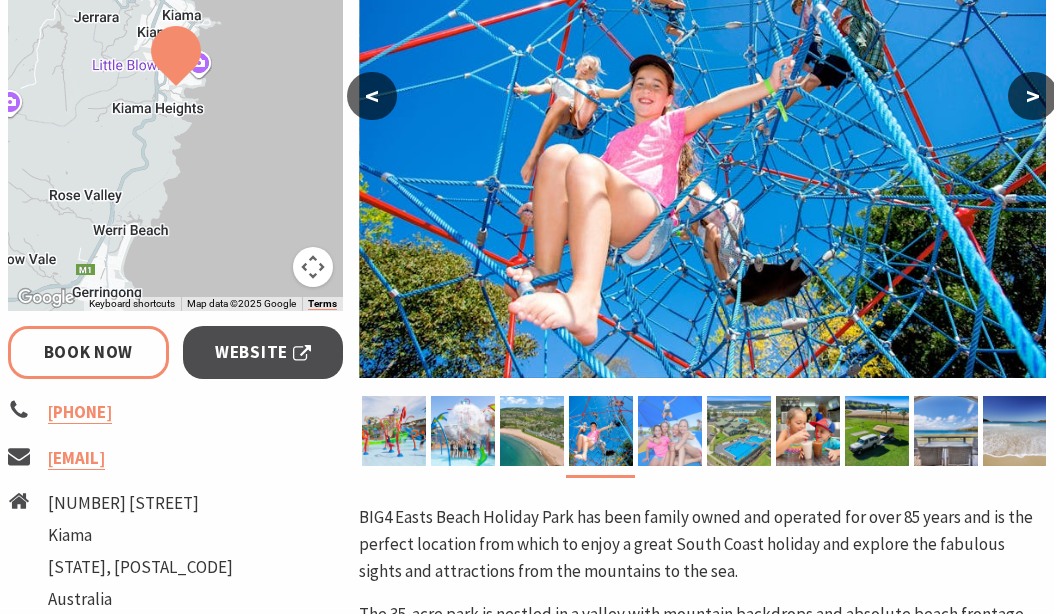 click at bounding box center [670, 431] 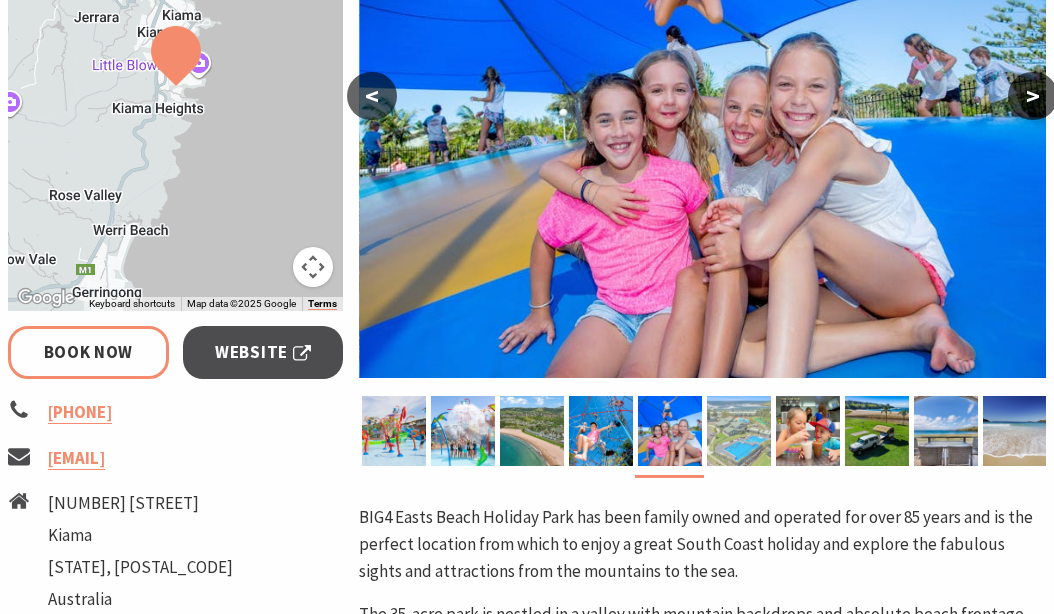 click at bounding box center [739, 431] 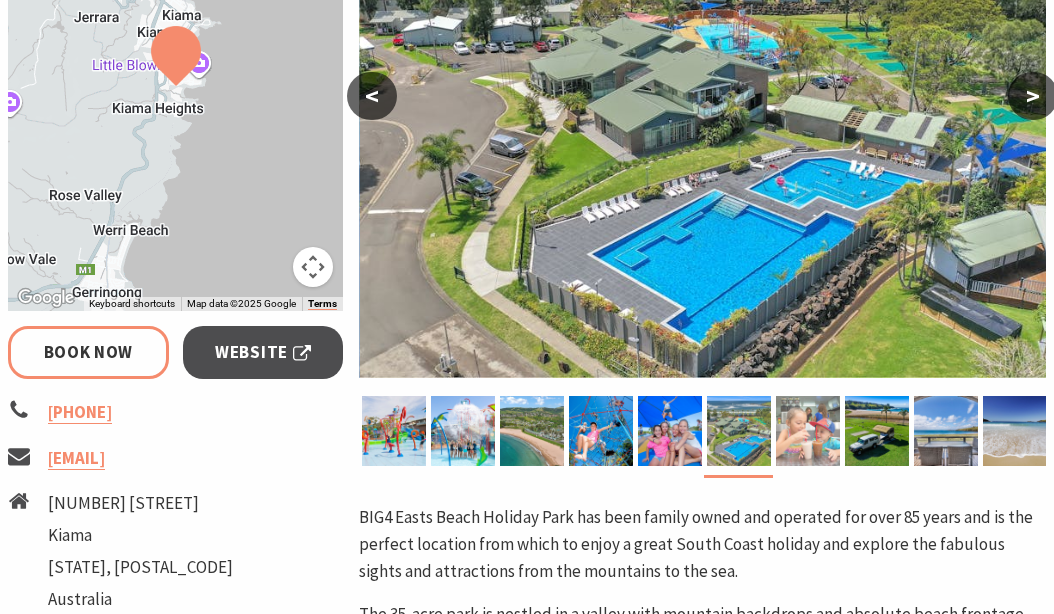 click at bounding box center [808, 431] 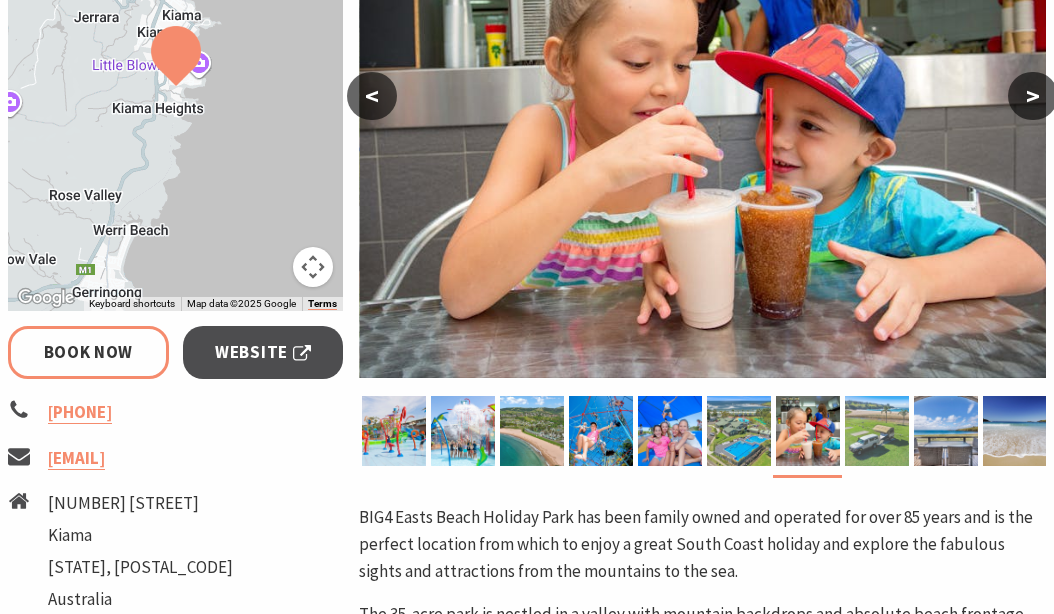 click at bounding box center (877, 431) 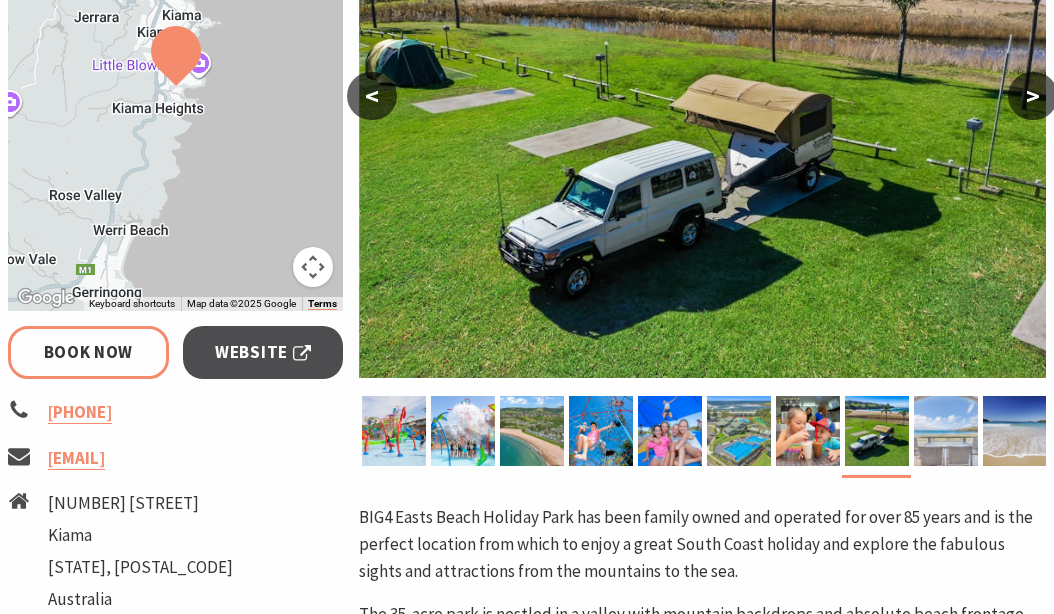 click at bounding box center [946, 431] 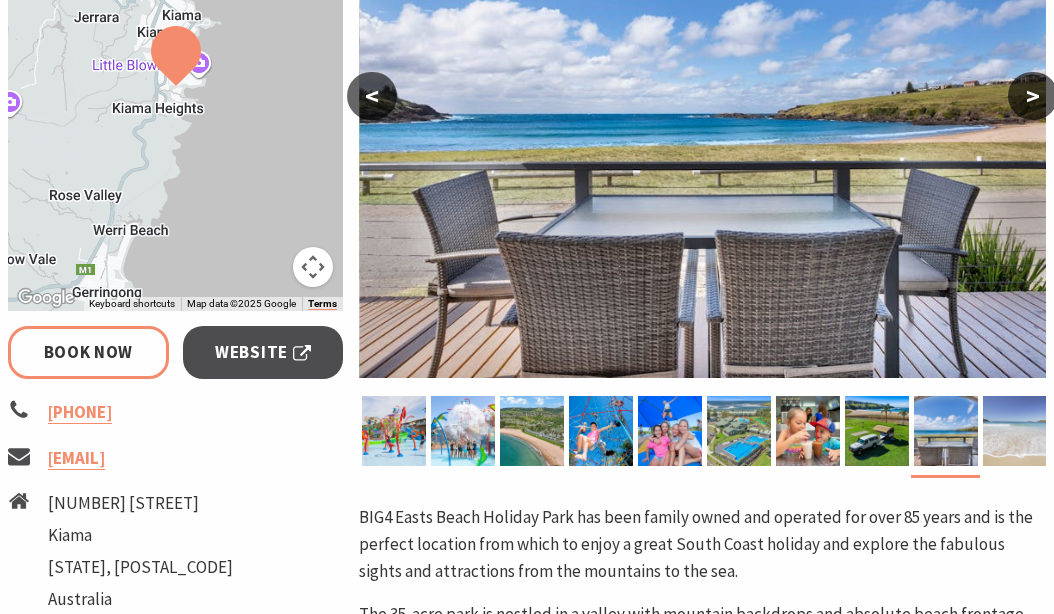 click at bounding box center [1015, 431] 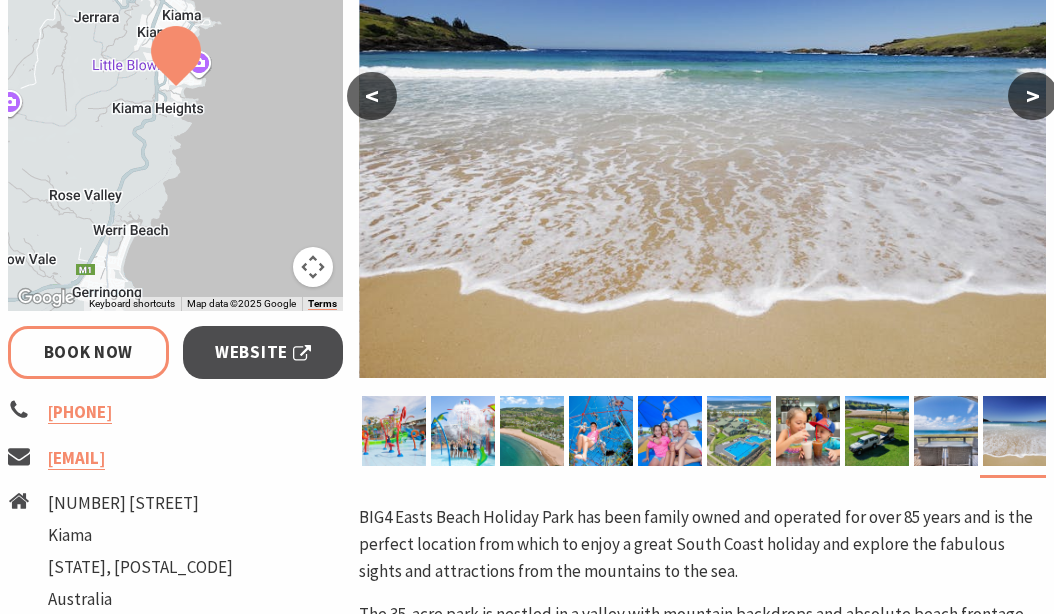 click on ">" at bounding box center (1033, 96) 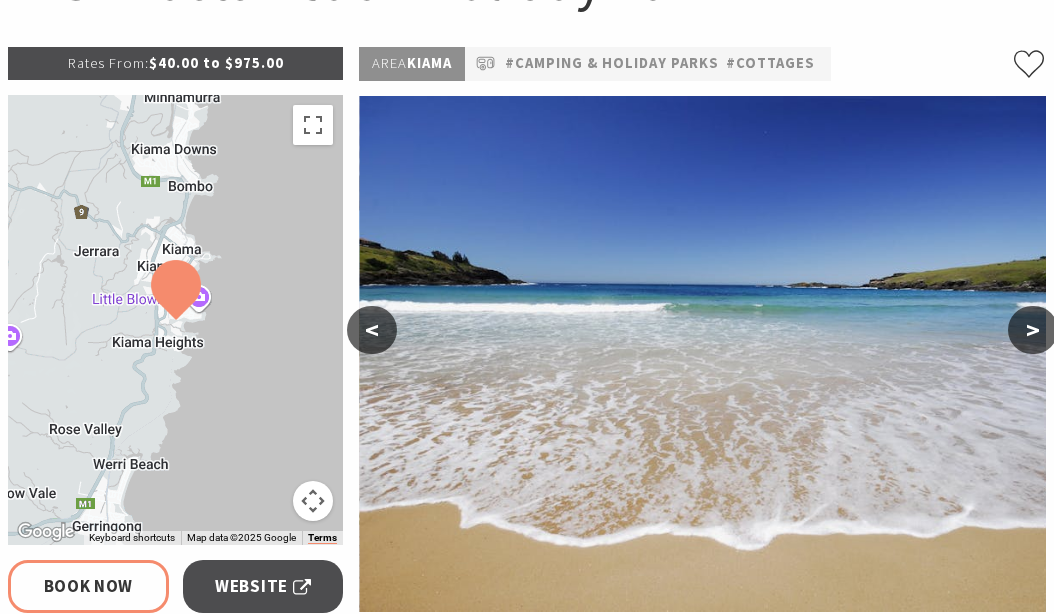 scroll, scrollTop: 200, scrollLeft: 0, axis: vertical 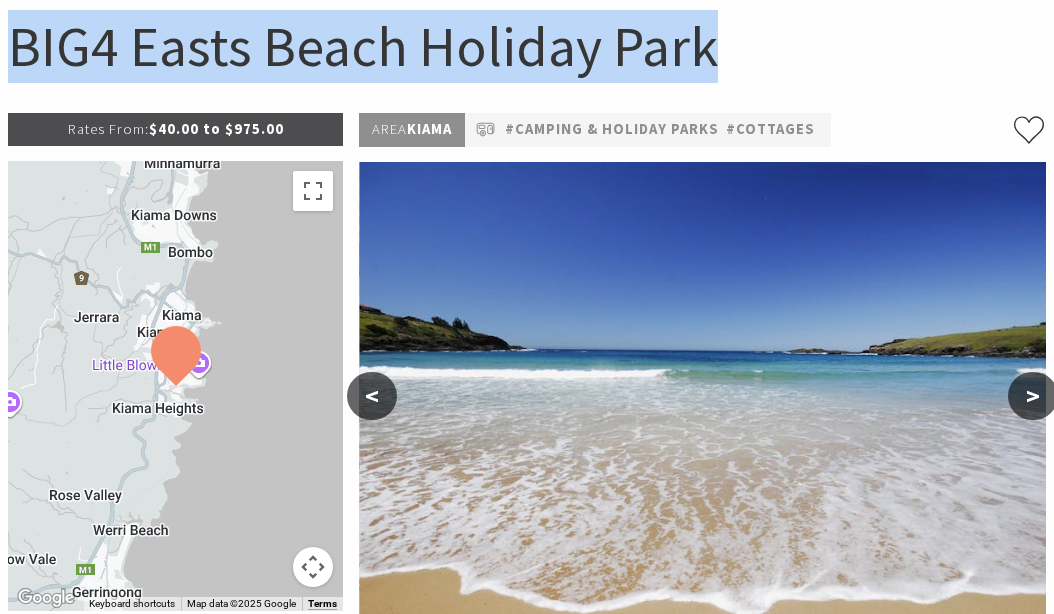 drag, startPoint x: 15, startPoint y: 48, endPoint x: 725, endPoint y: 51, distance: 710.00635 